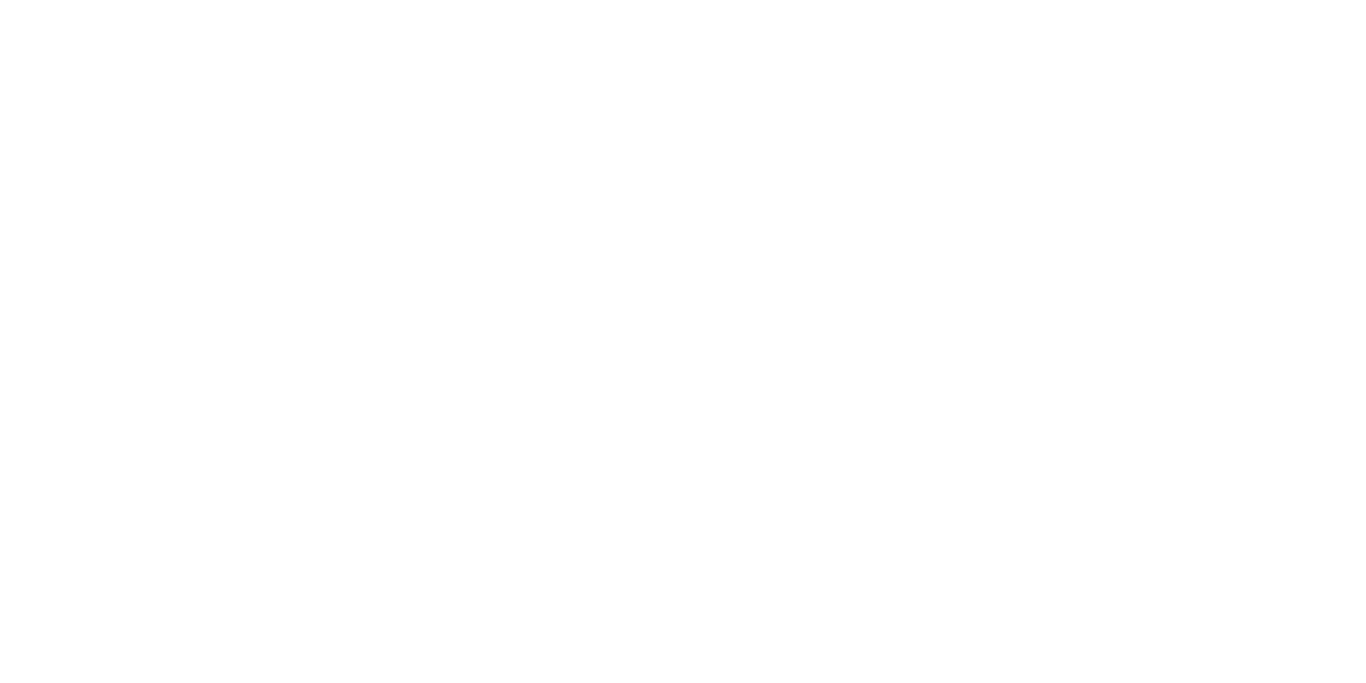 scroll, scrollTop: 0, scrollLeft: 0, axis: both 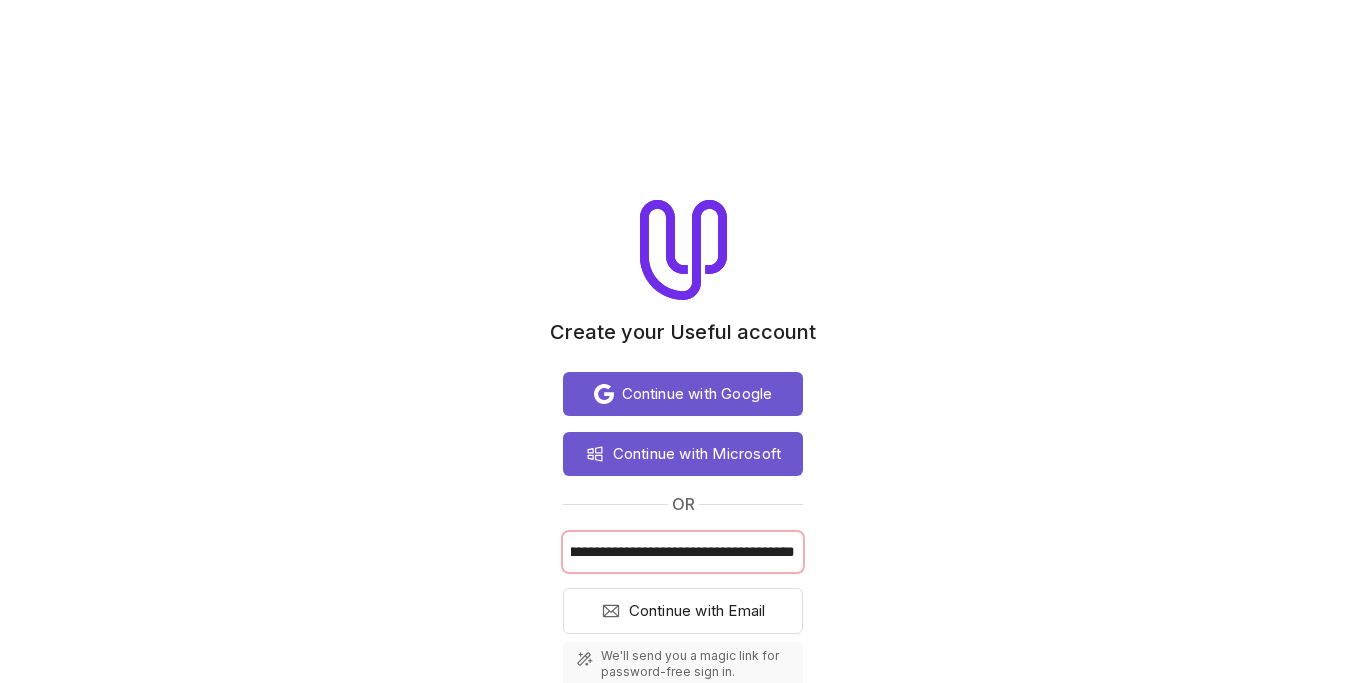 click on "**********" at bounding box center (683, 552) 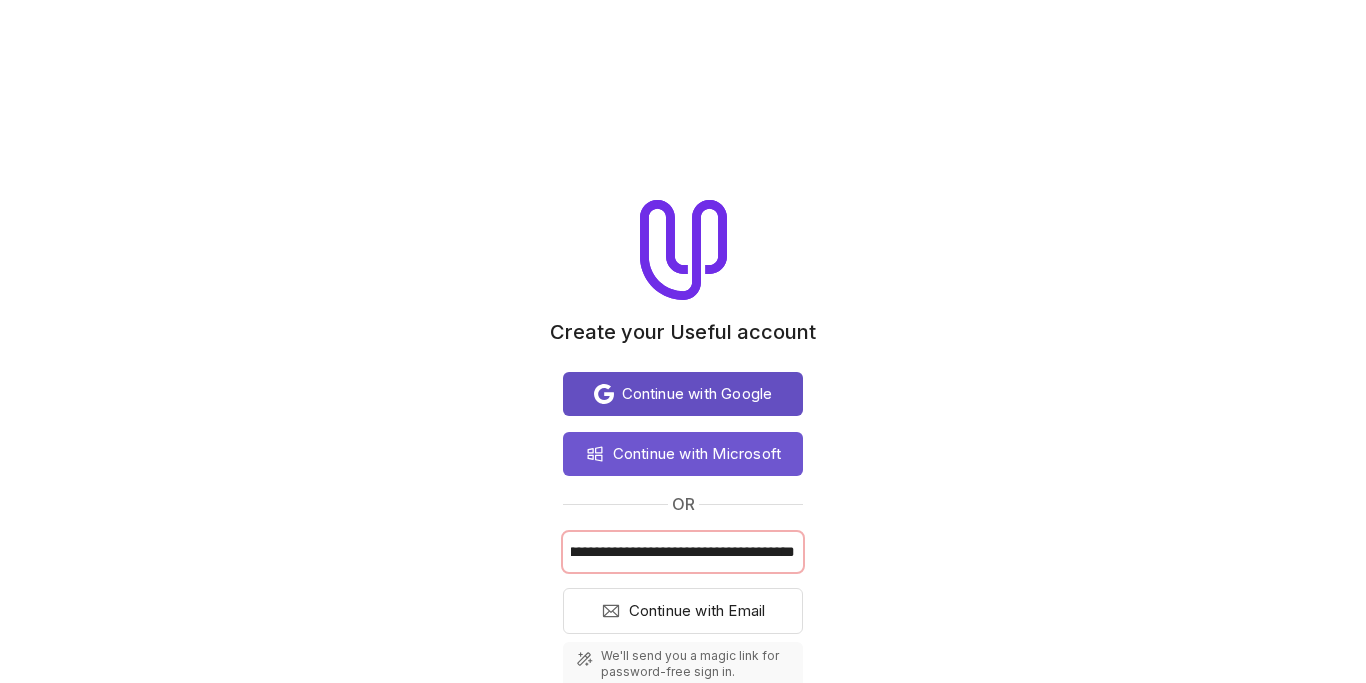 type on "**********" 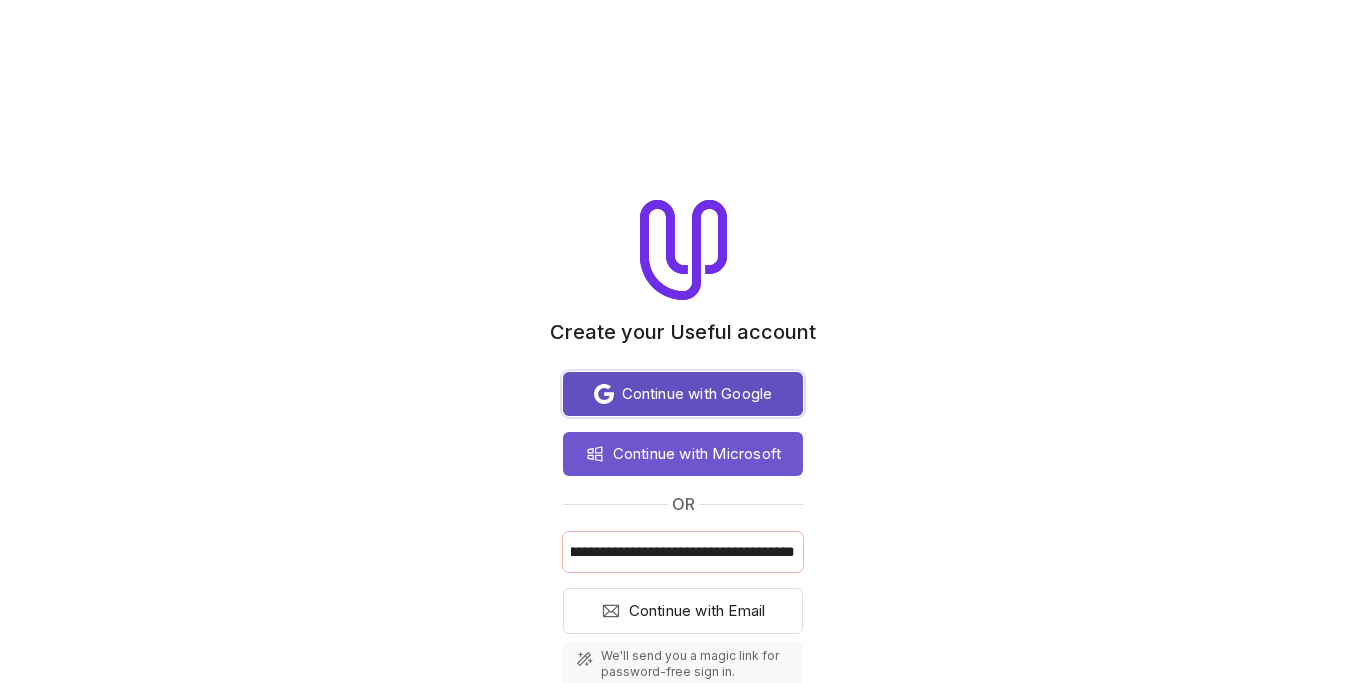 click on "Continue with Google" at bounding box center (697, 394) 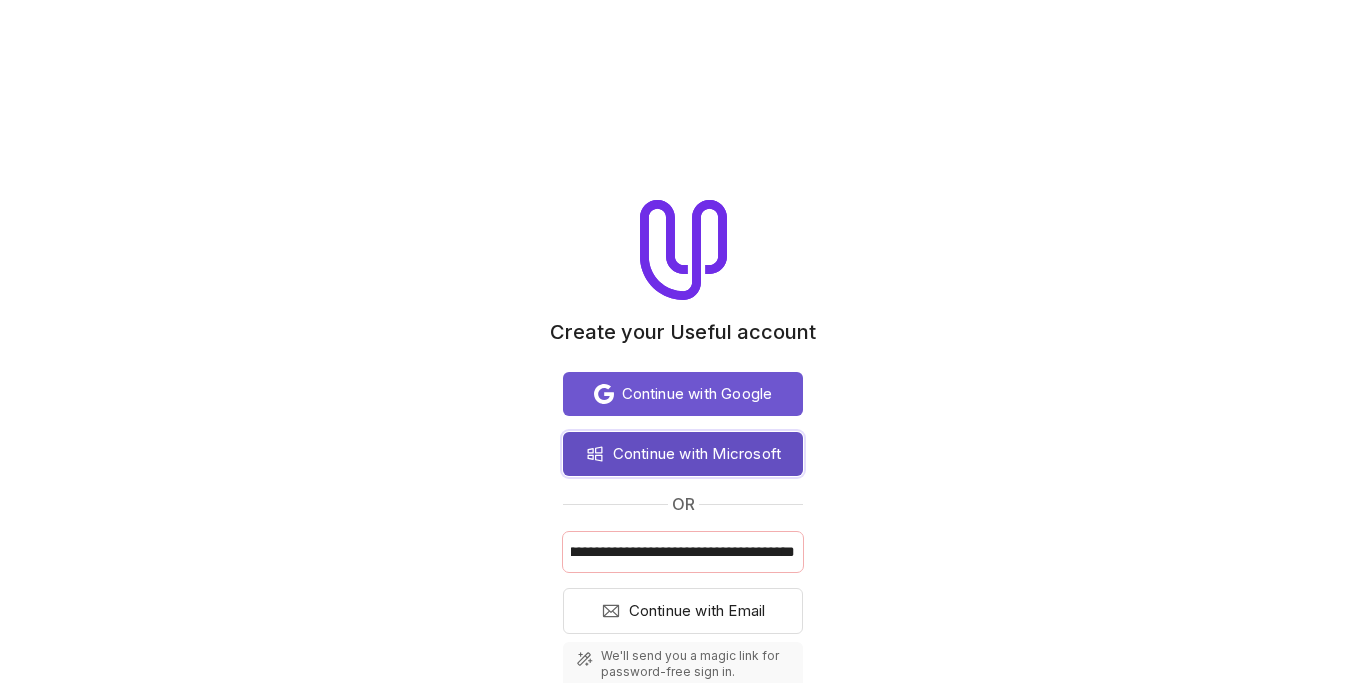 click on "Continue with Microsoft" at bounding box center [697, 454] 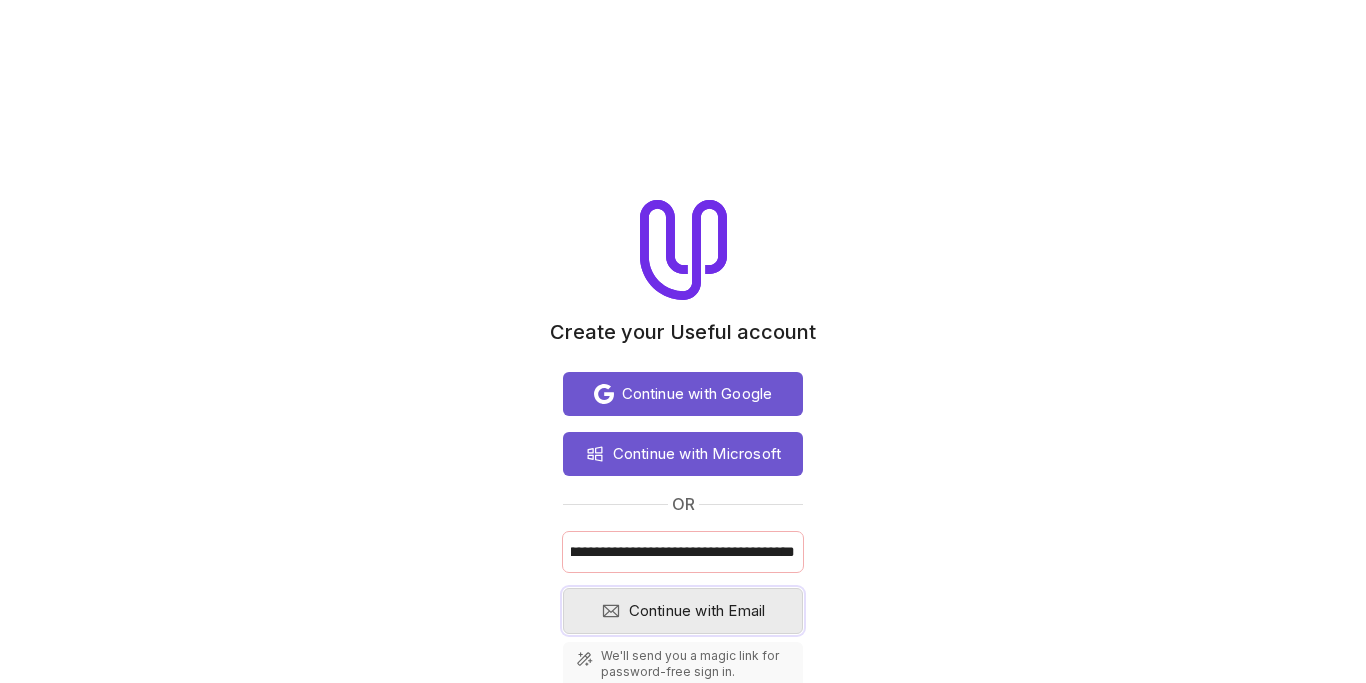 click on "Continue with Email" at bounding box center (697, 611) 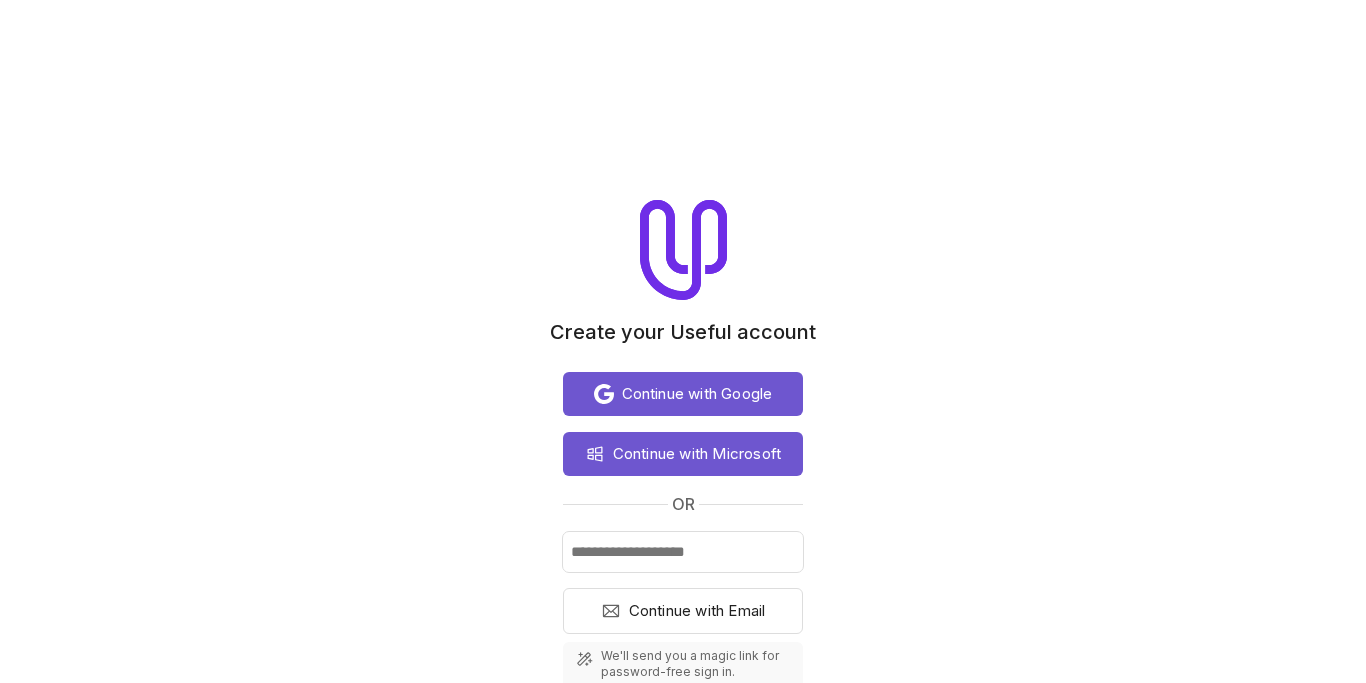 scroll, scrollTop: 0, scrollLeft: 0, axis: both 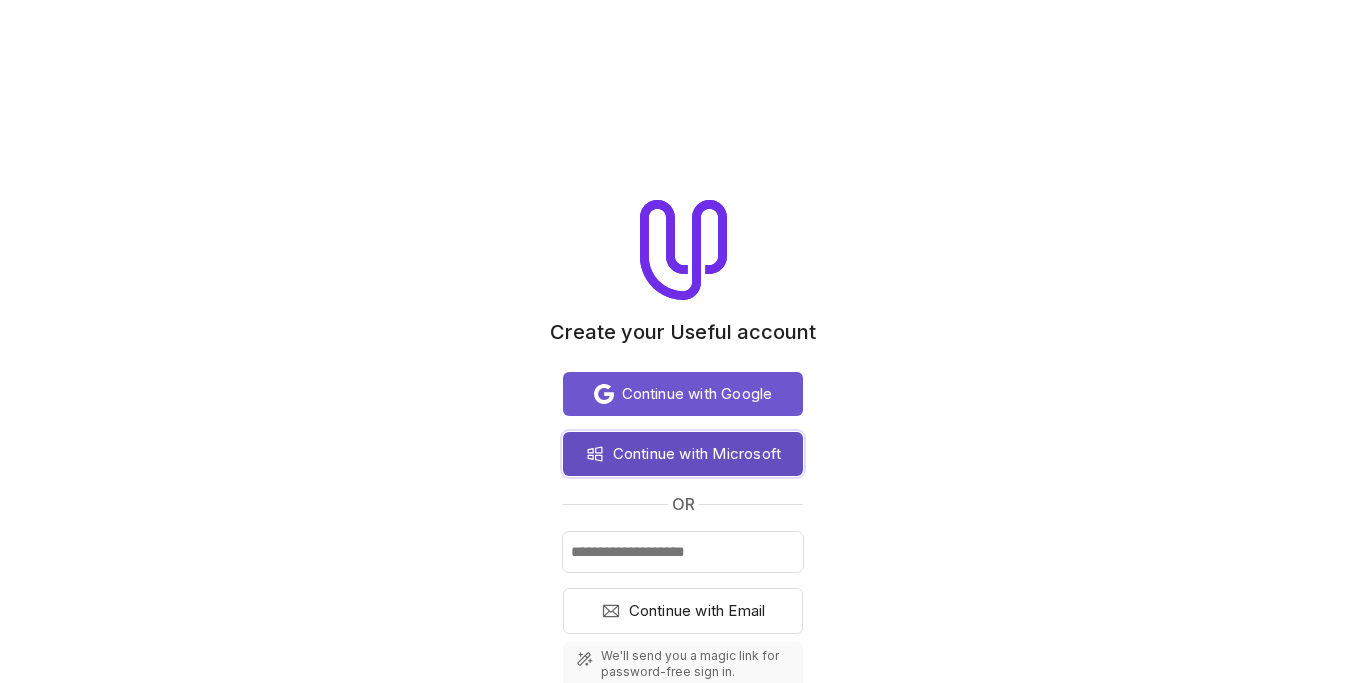 click on "Continue with Microsoft" at bounding box center (683, 454) 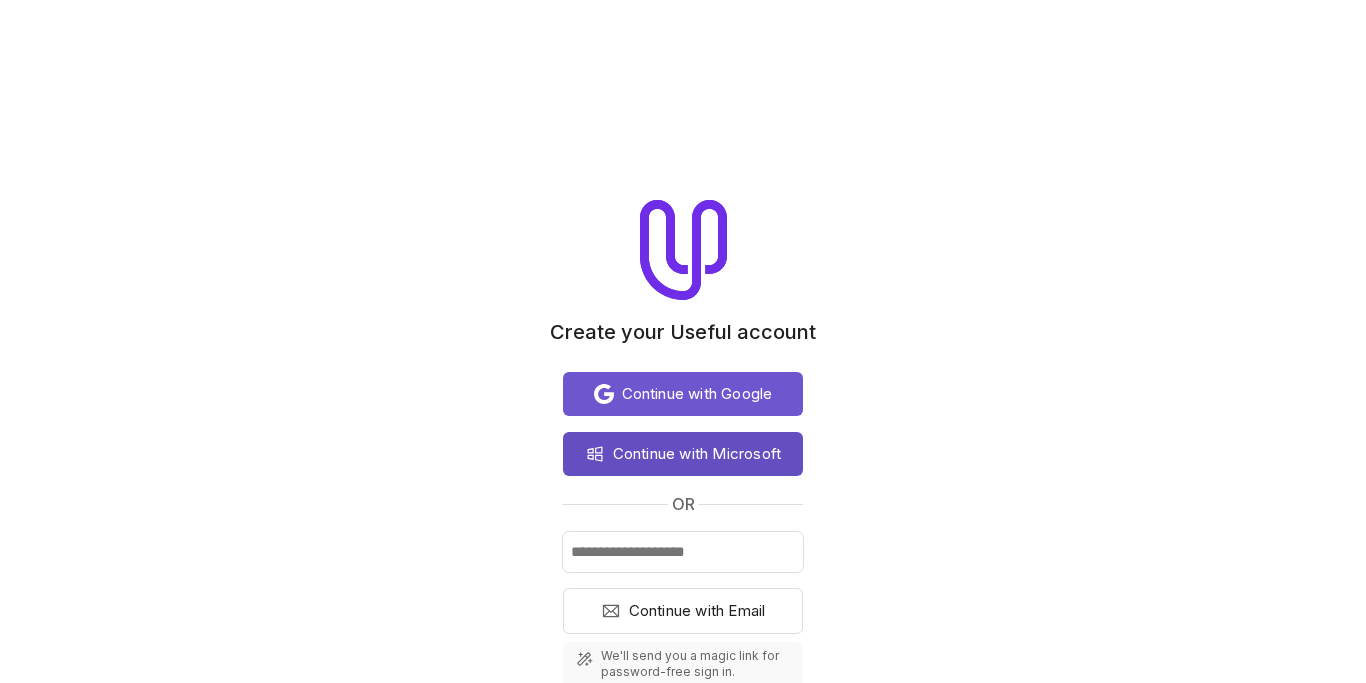 scroll, scrollTop: 0, scrollLeft: 0, axis: both 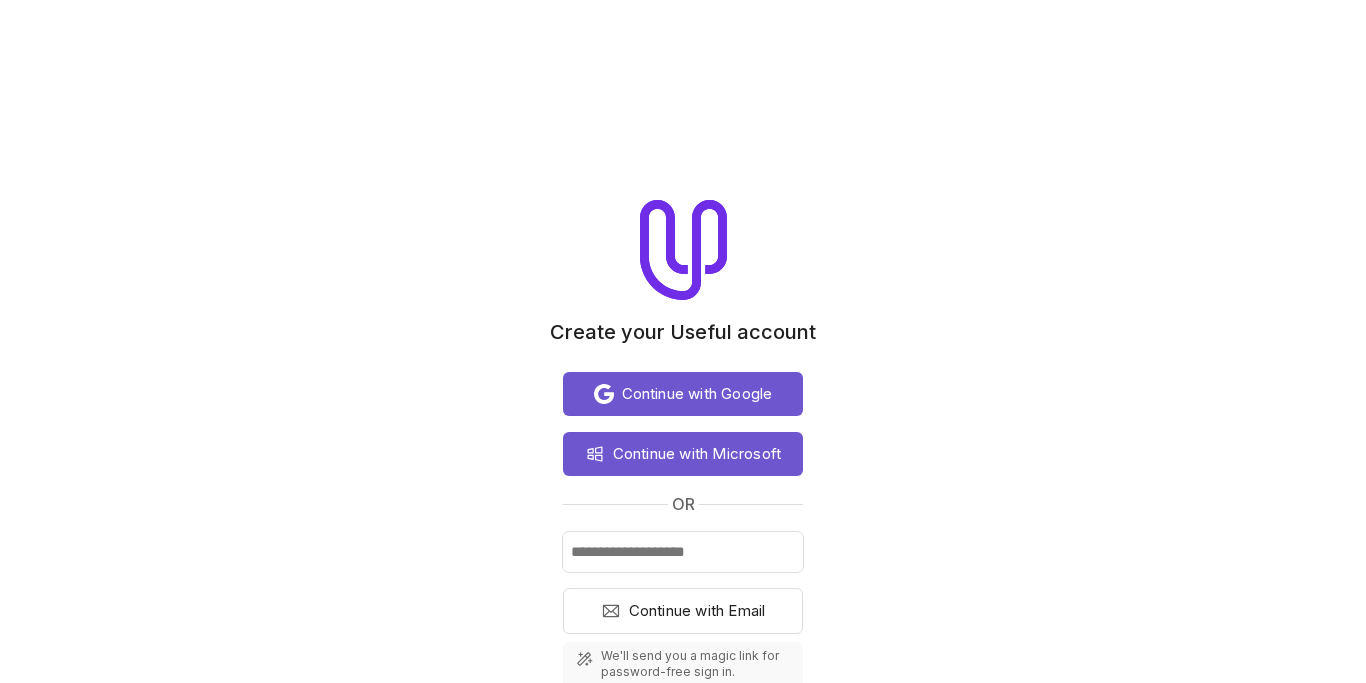 click on "Continue with Google Continue with Microsoft or Continue with Email We'll send you a magic link for password-free sign in. By signing up, you agree to Useful's  Terms of Service  and  Privacy Policy ." at bounding box center (683, 556) 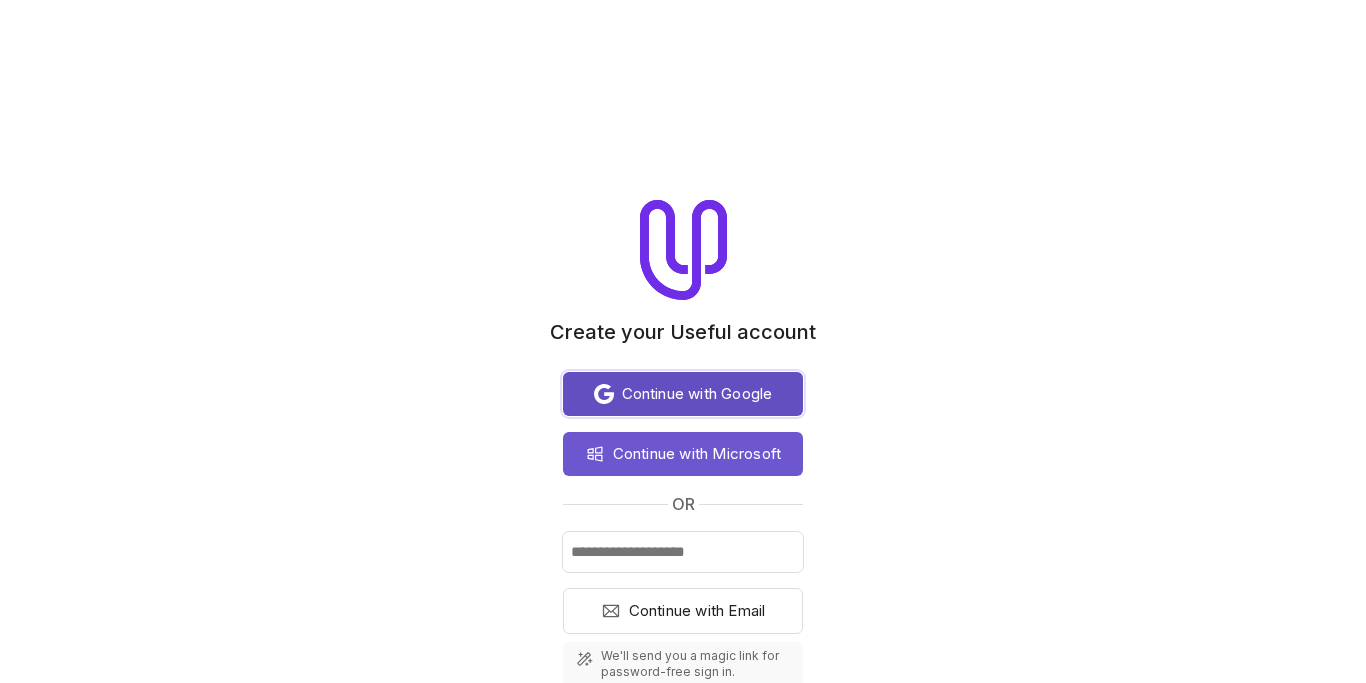 click on "Continue with Google" at bounding box center [697, 394] 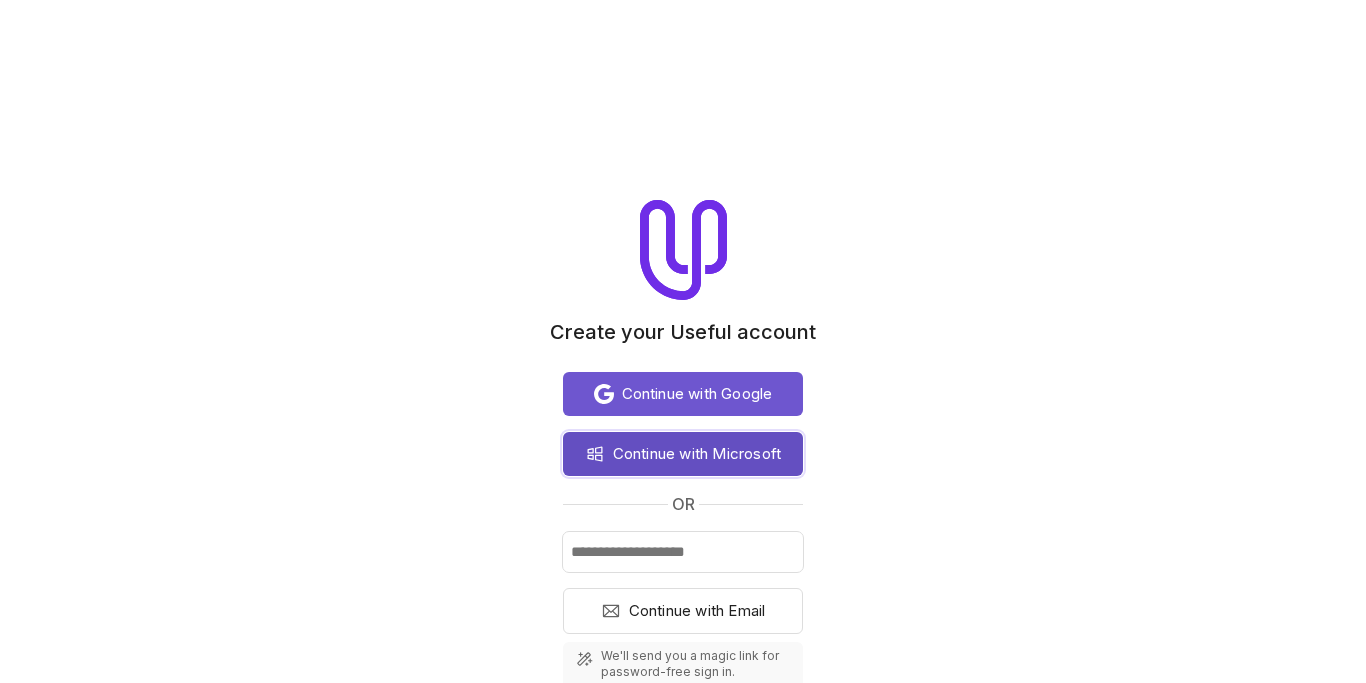 click on "Continue with Microsoft" at bounding box center [697, 454] 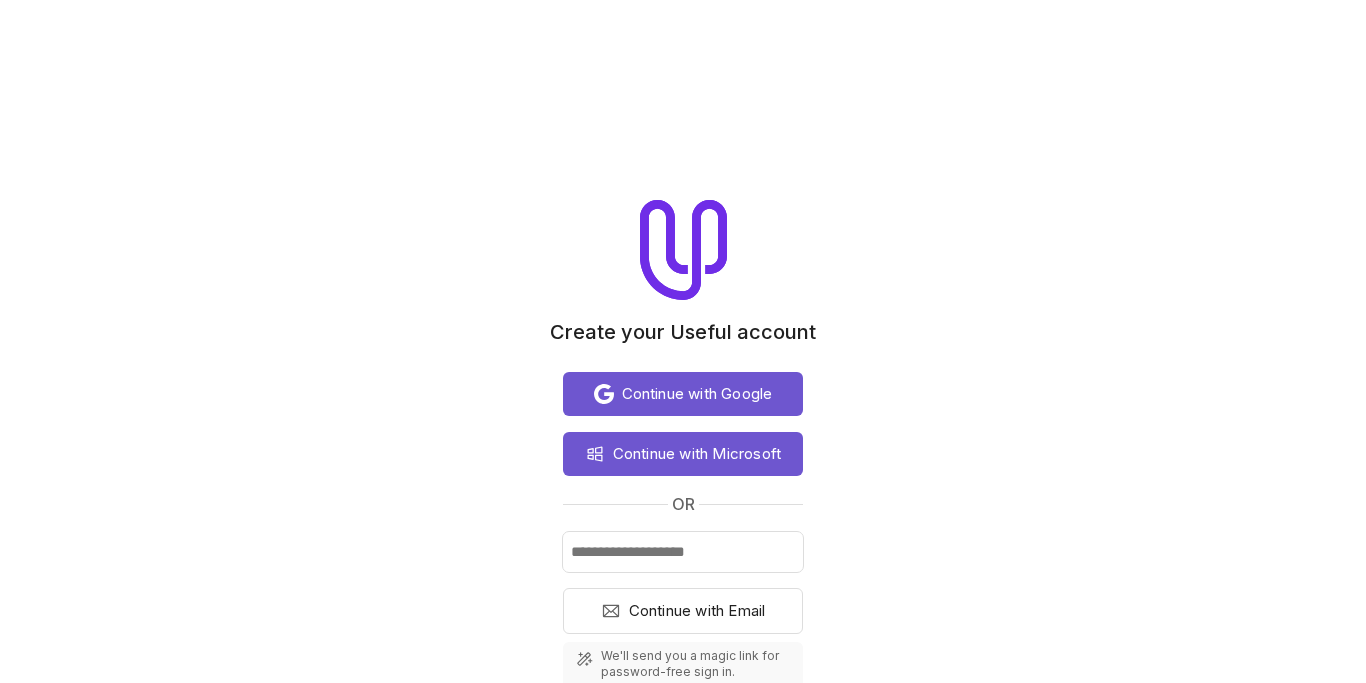 click on "or" at bounding box center [683, 504] 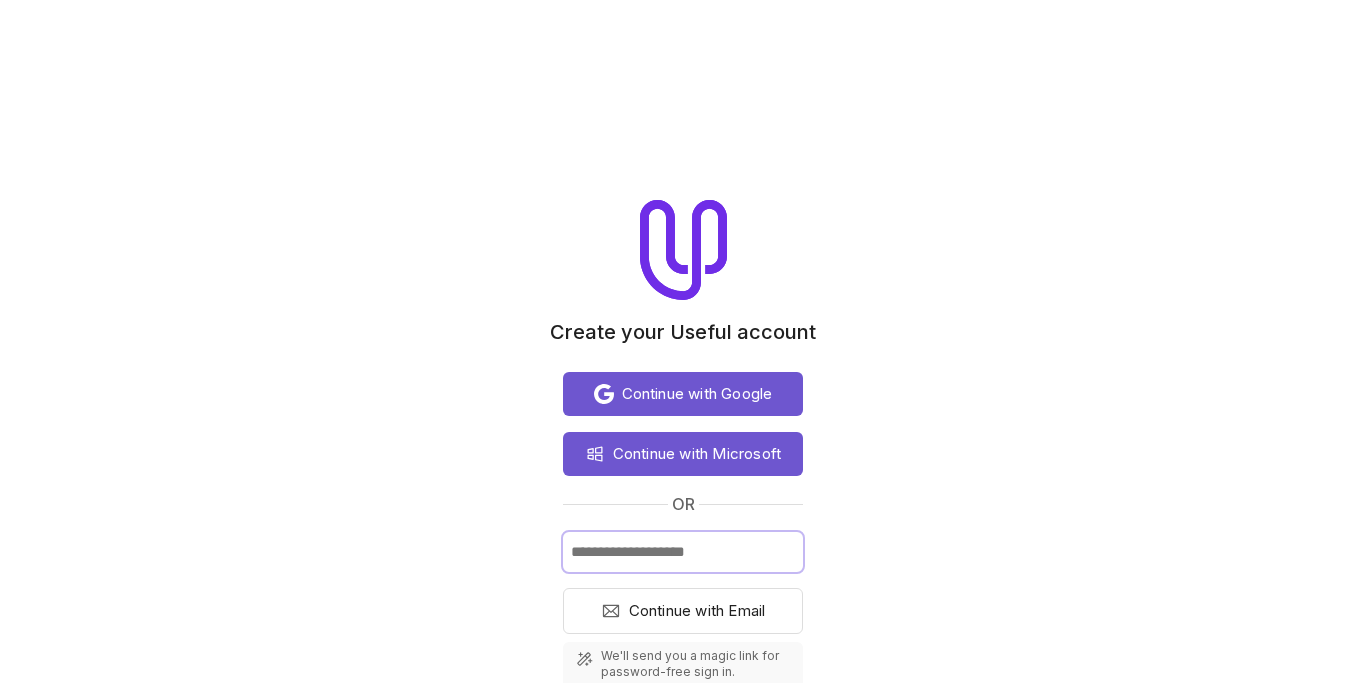 click at bounding box center (683, 552) 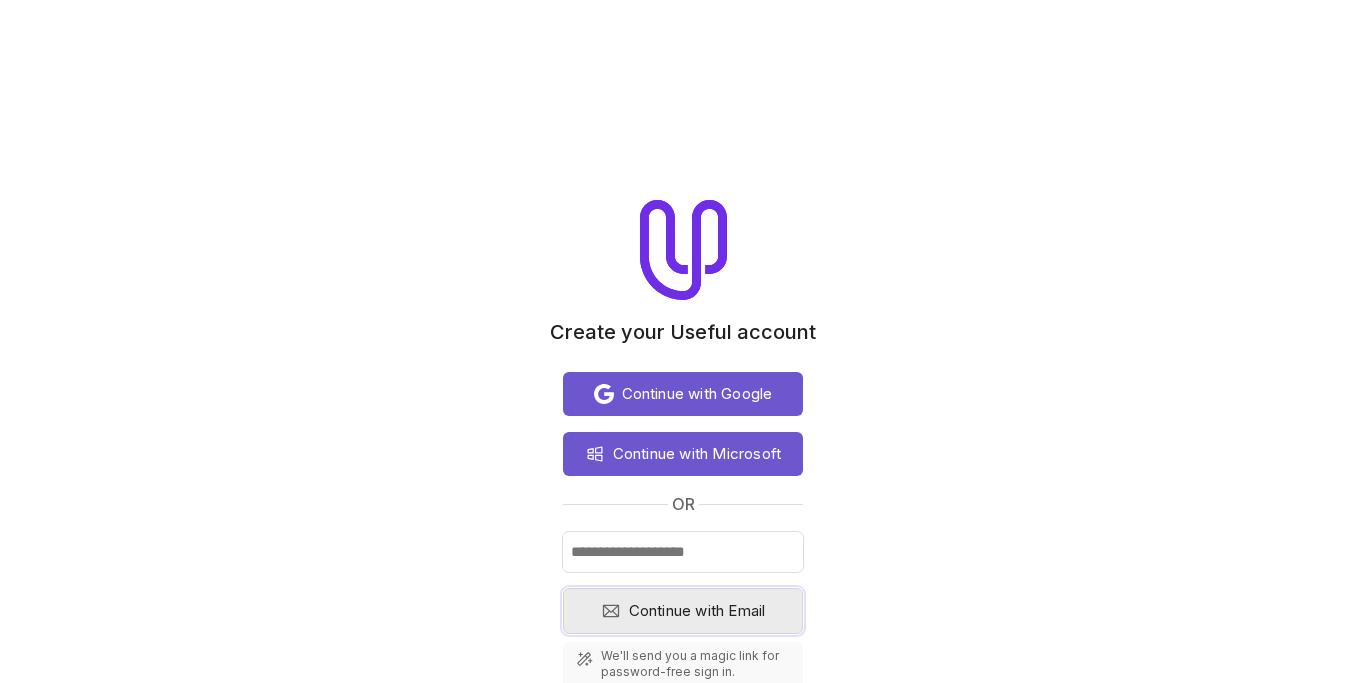 click on "Continue with Email" at bounding box center (697, 611) 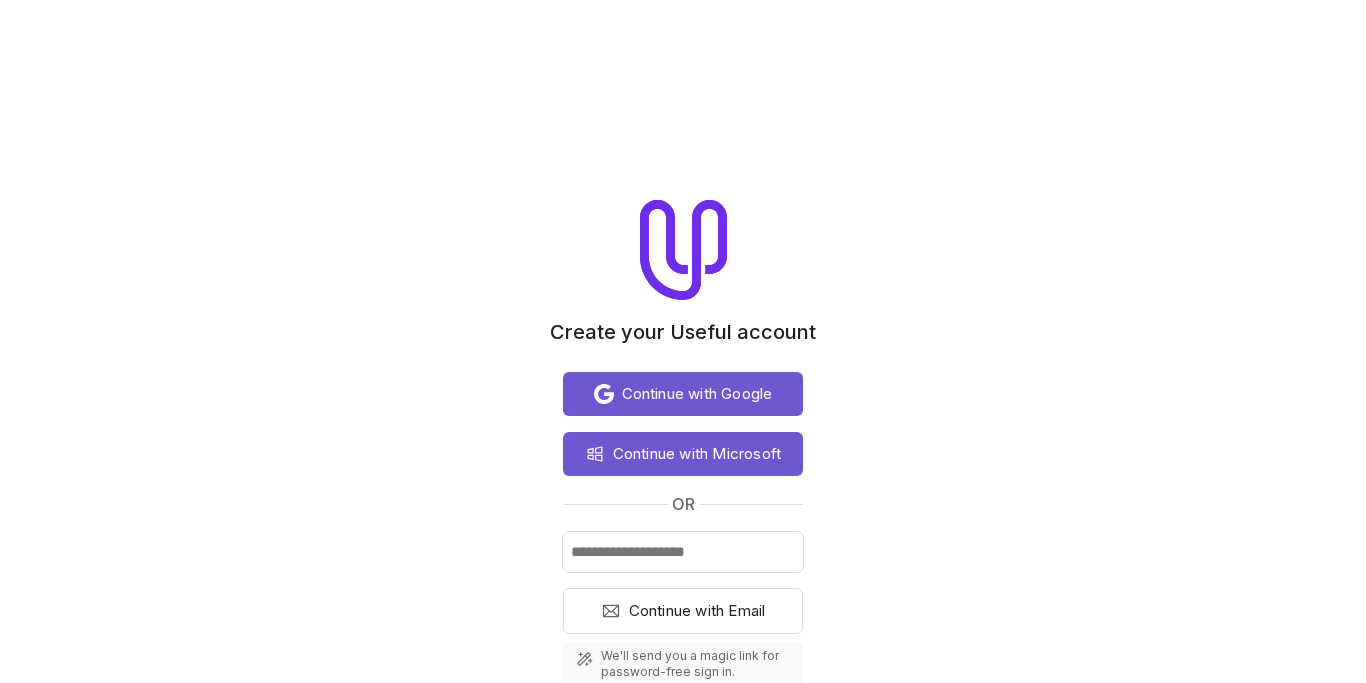 click on "We'll send you a magic link for password-free sign in." at bounding box center [696, 664] 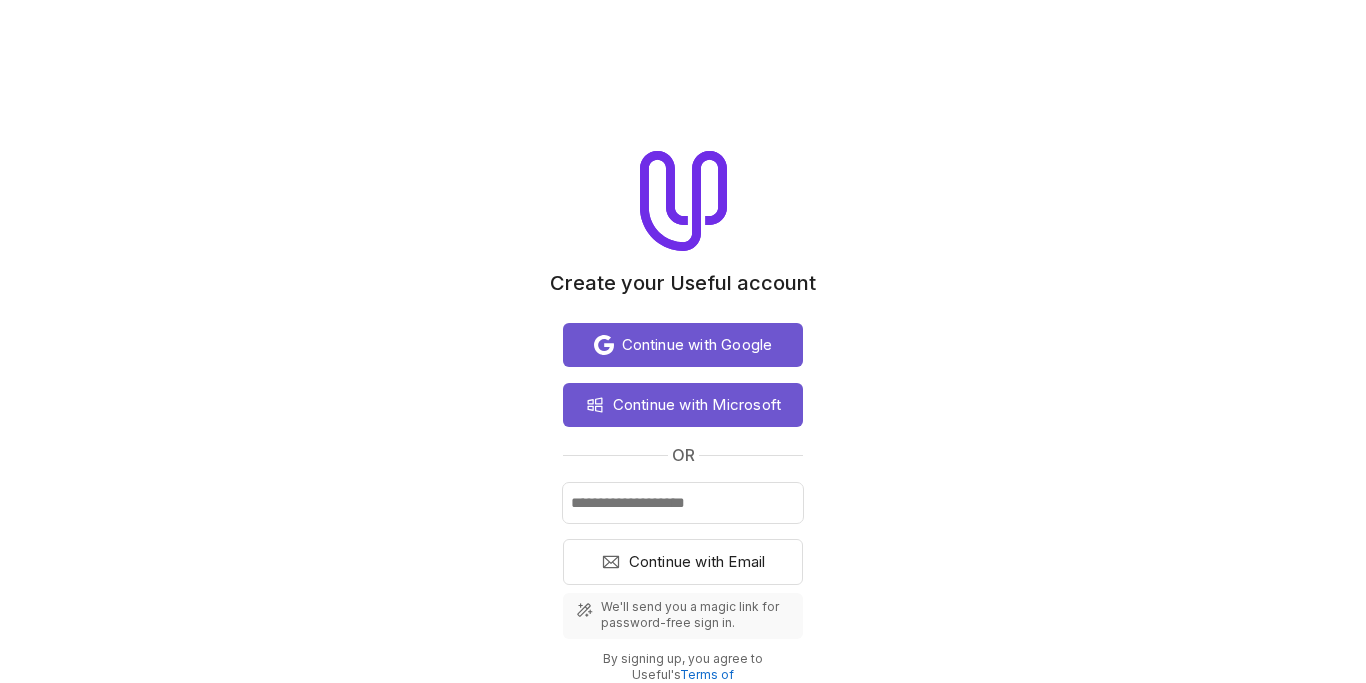 click on "By signing up, you agree to Useful's  Terms of Service  and  Privacy Policy ." at bounding box center (683, 675) 